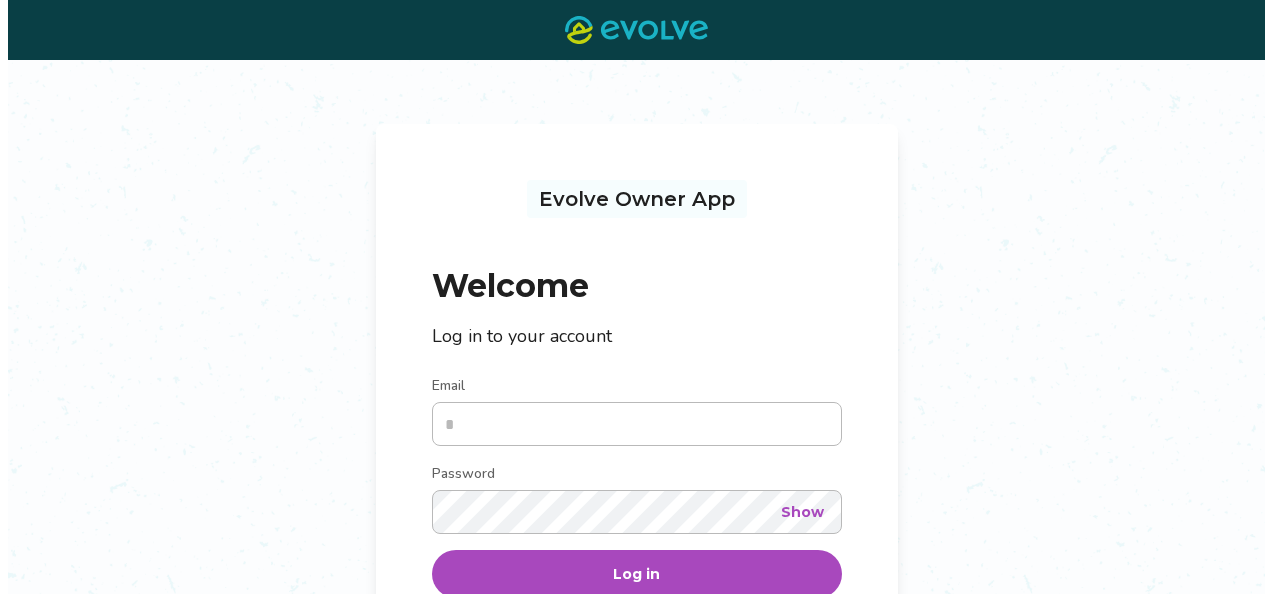 scroll, scrollTop: 0, scrollLeft: 0, axis: both 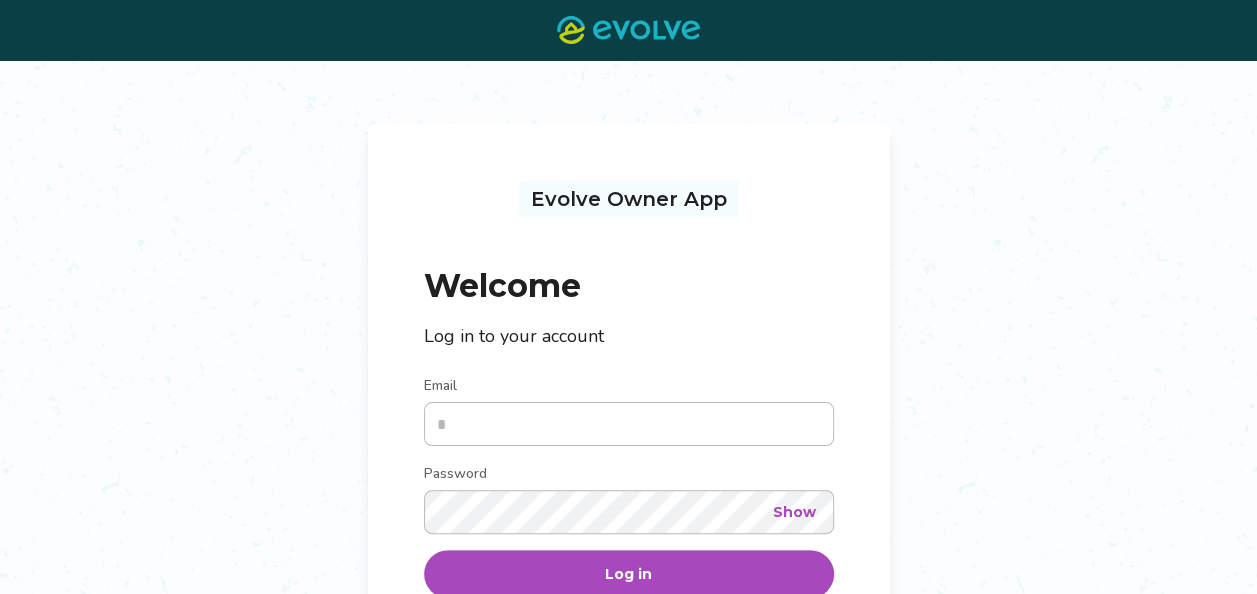 click on "Email" at bounding box center (629, 388) 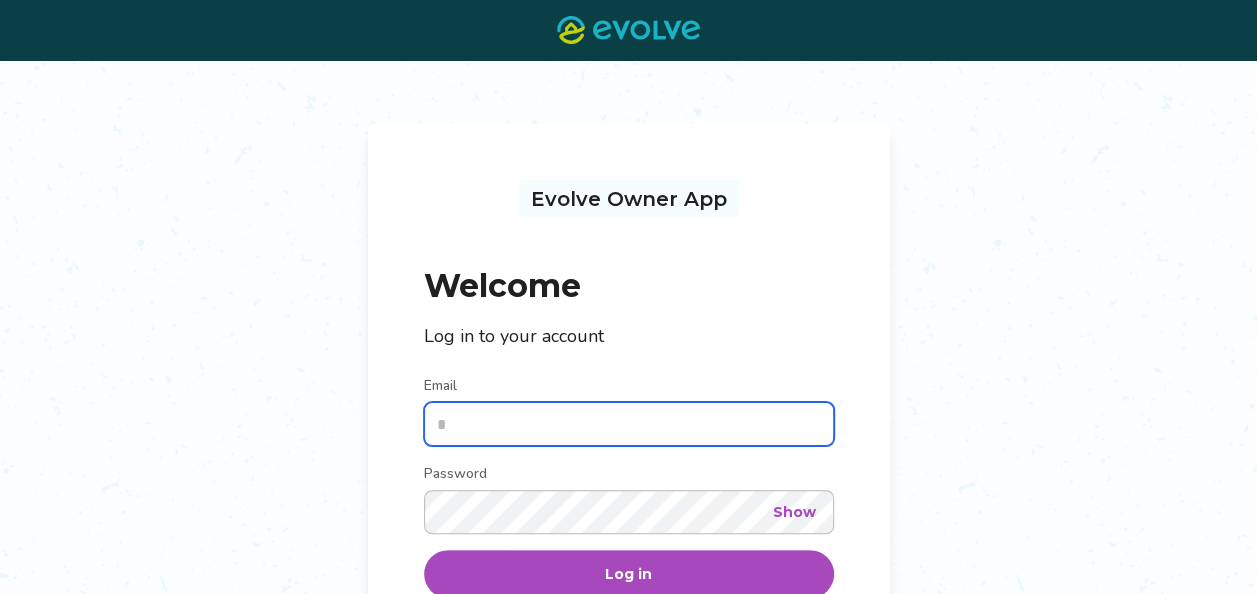 click on "Email" at bounding box center [629, 424] 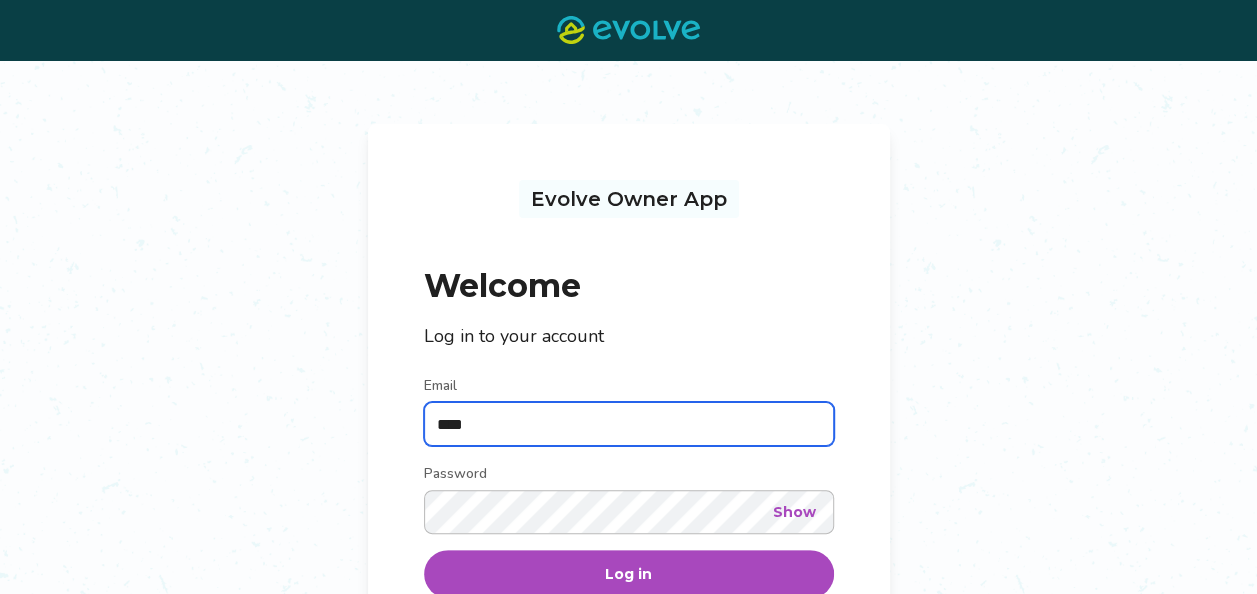 type on "**********" 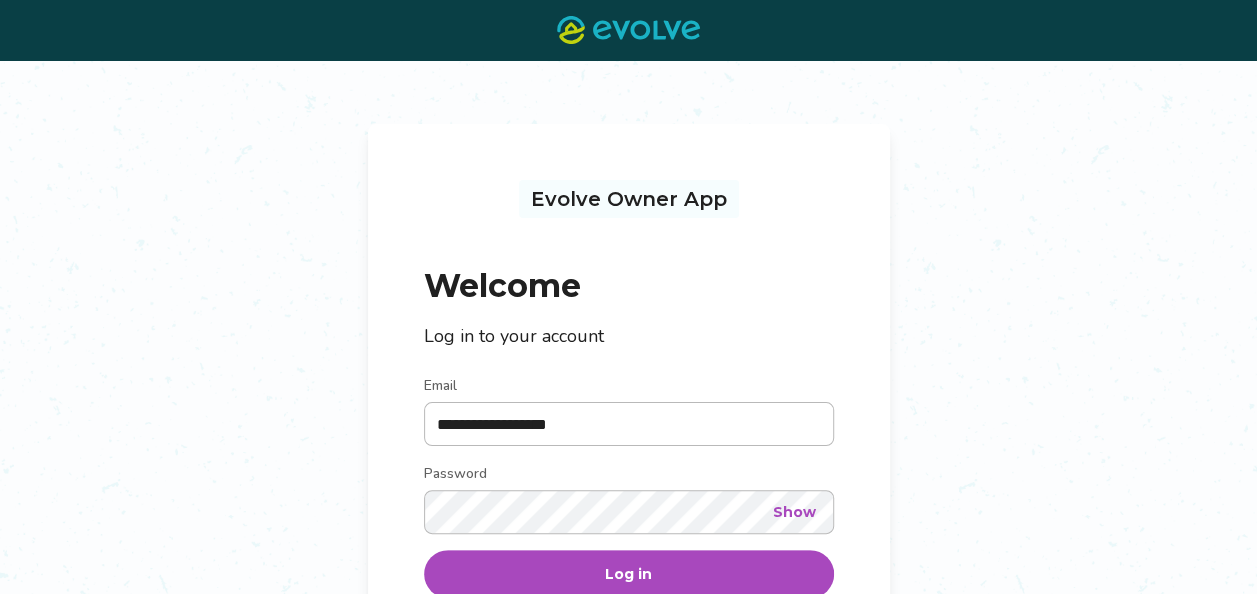 click on "Log in" at bounding box center [629, 574] 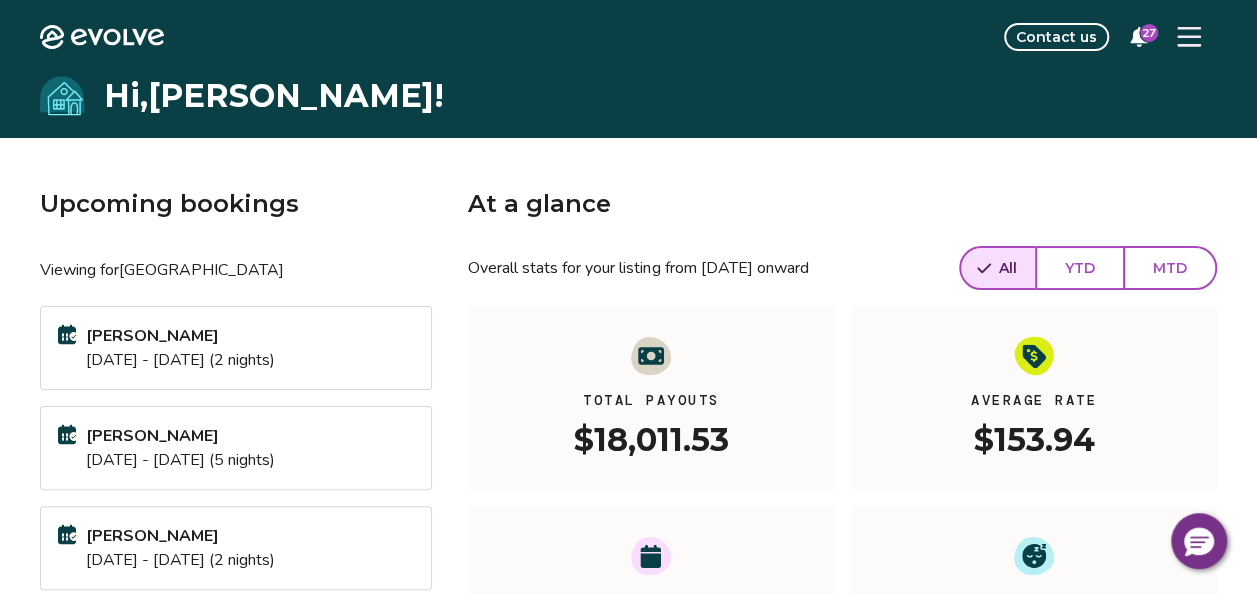 click 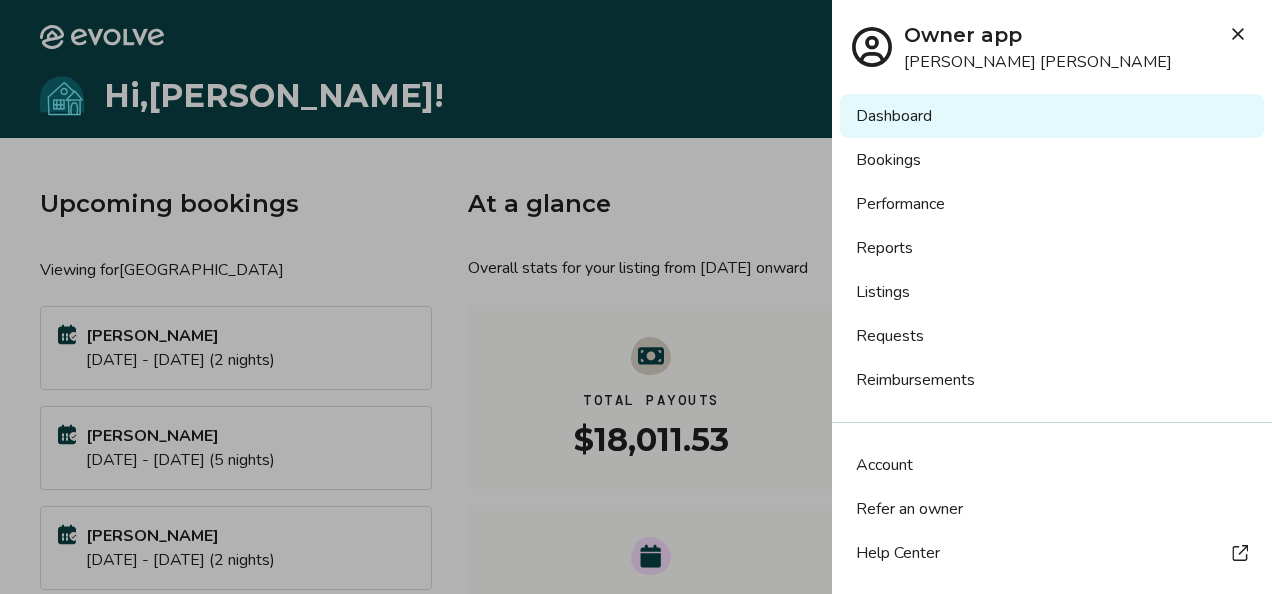 click on "Listings" at bounding box center [1052, 292] 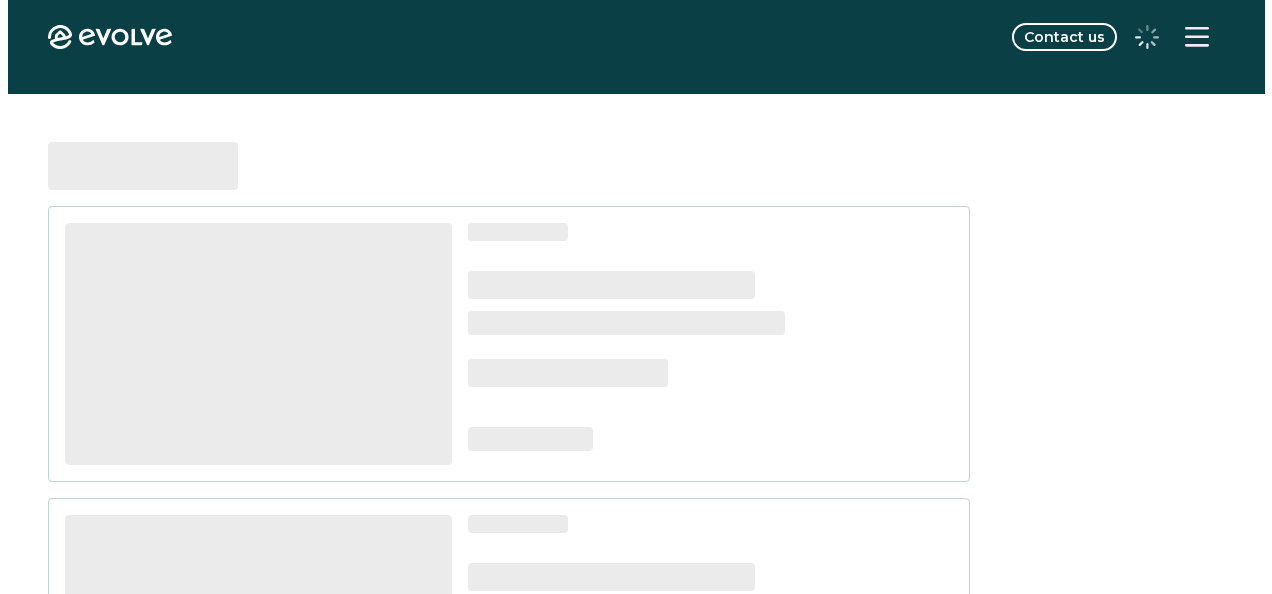 scroll, scrollTop: 0, scrollLeft: 0, axis: both 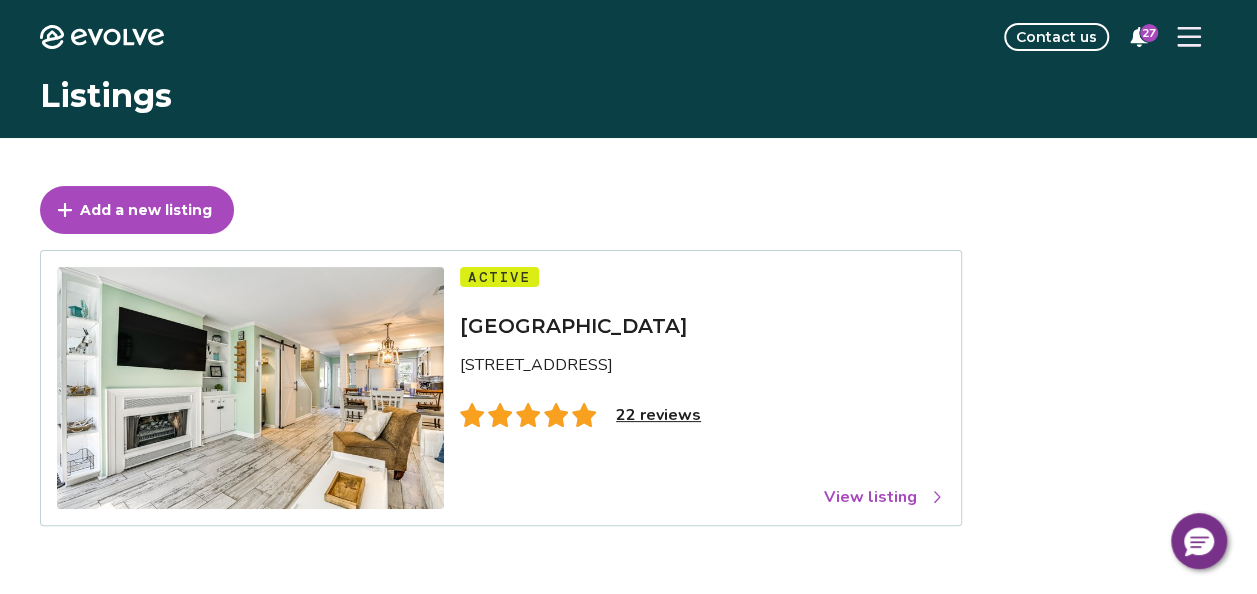 click 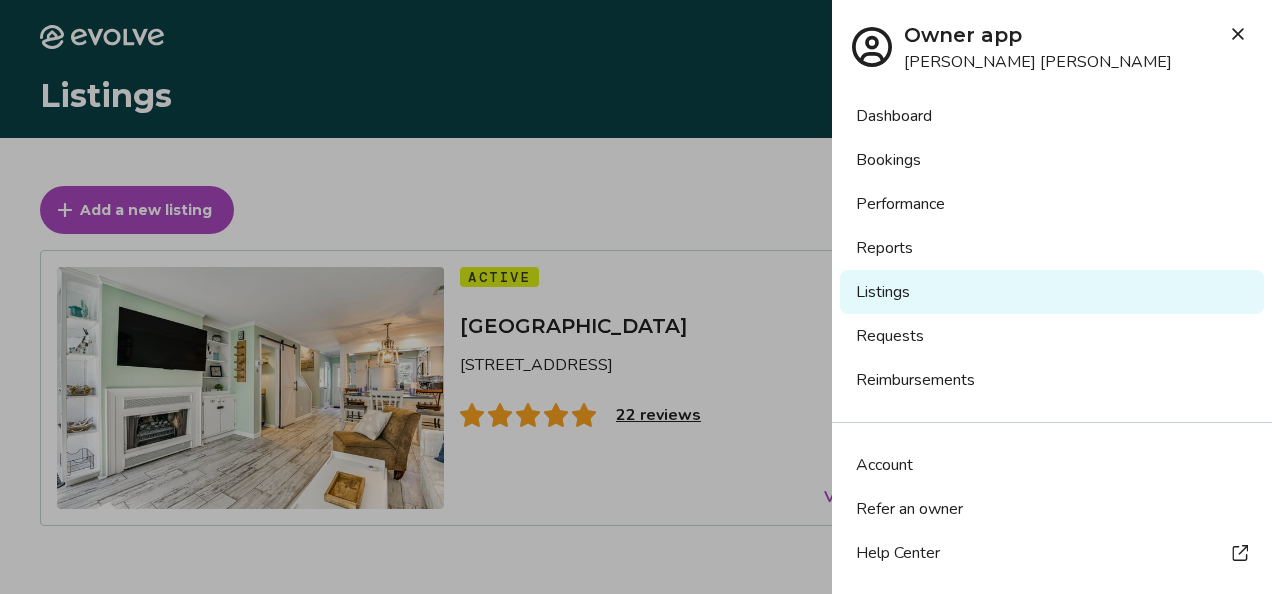 click on "Reimbursements" at bounding box center [1052, 380] 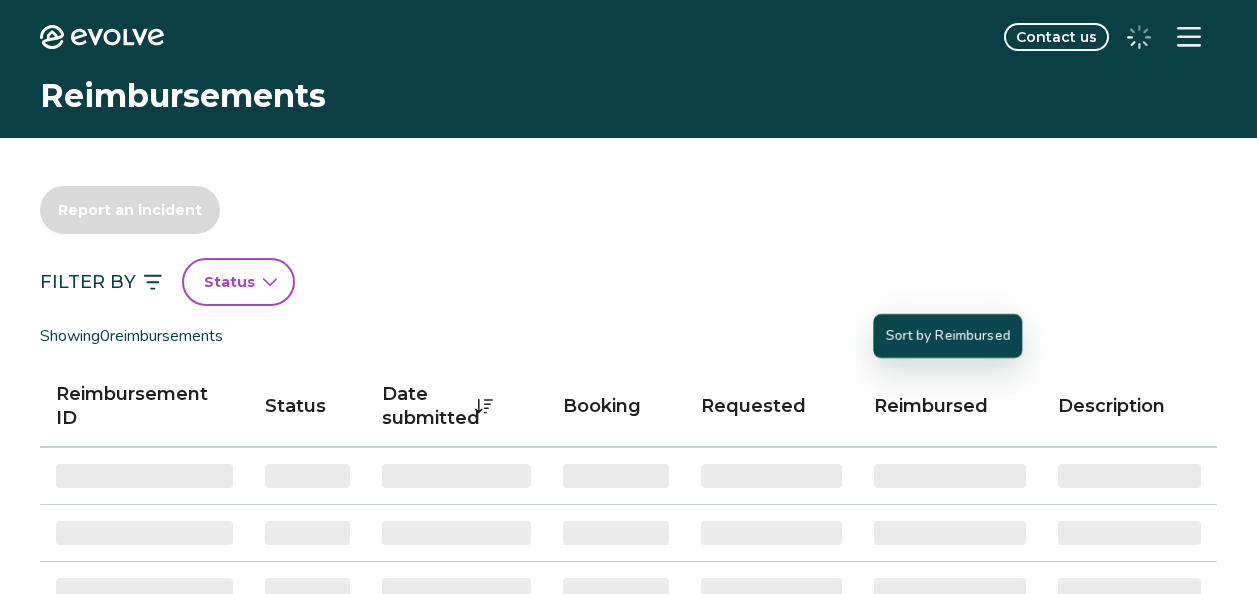 scroll, scrollTop: 0, scrollLeft: 0, axis: both 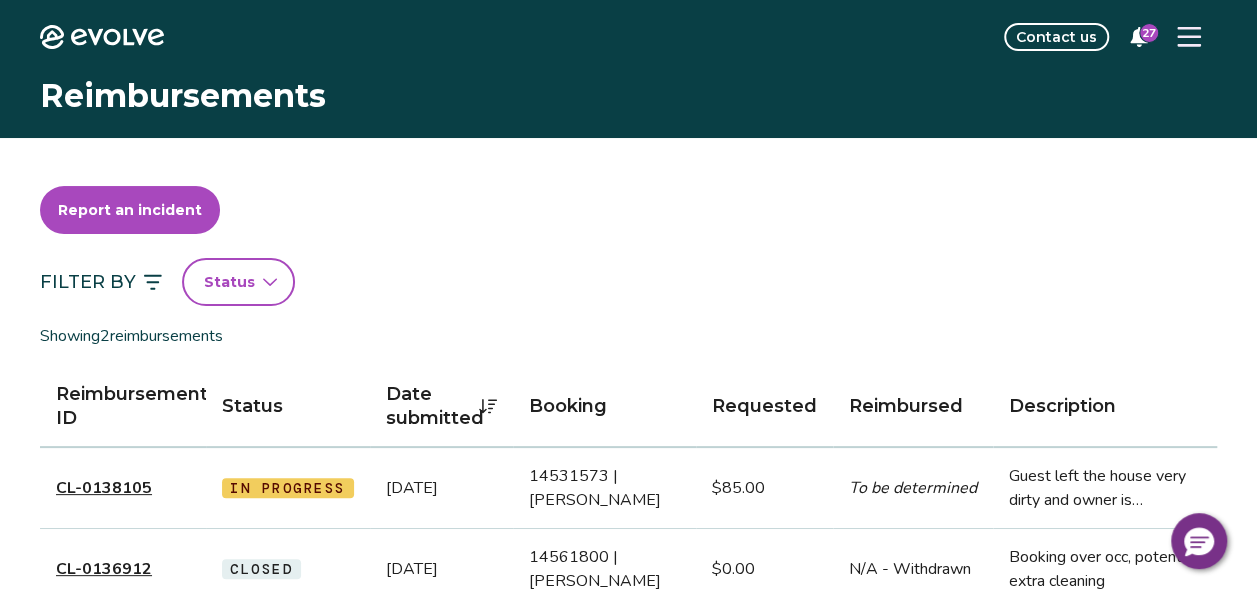 click on "CL-0138105" at bounding box center [104, 488] 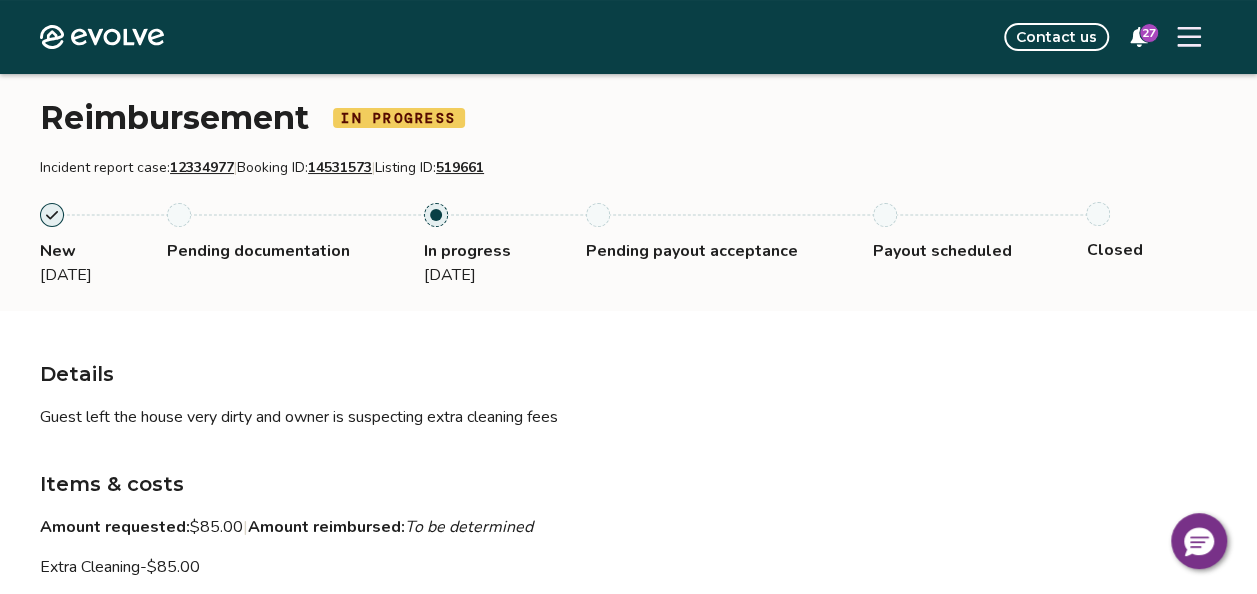 scroll, scrollTop: 93, scrollLeft: 0, axis: vertical 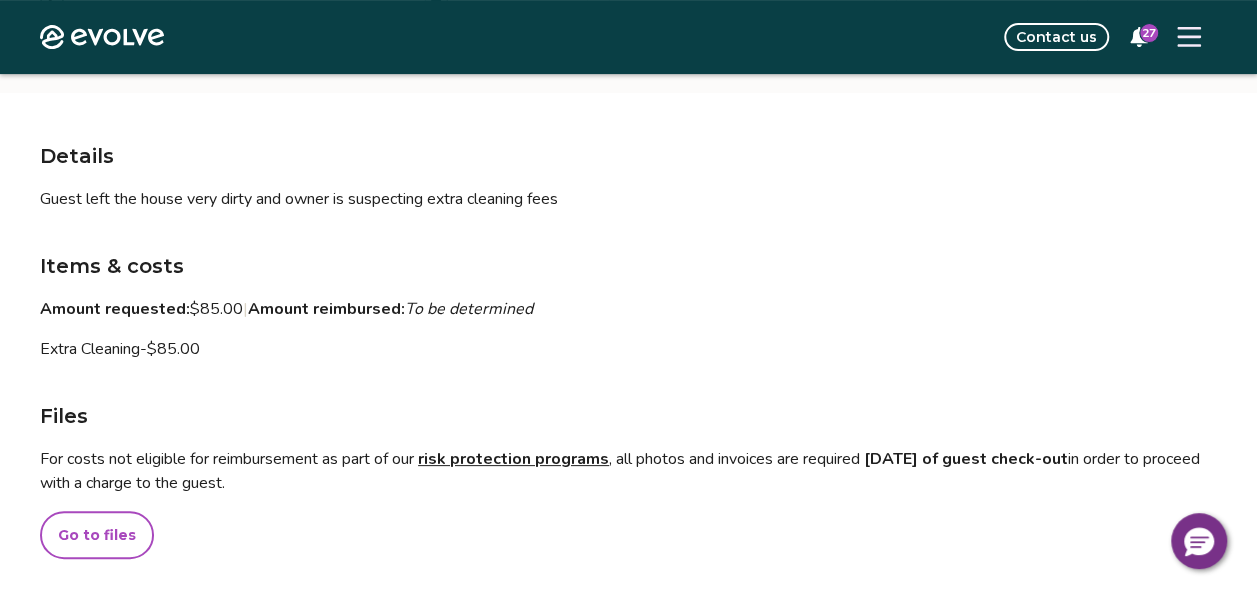 click 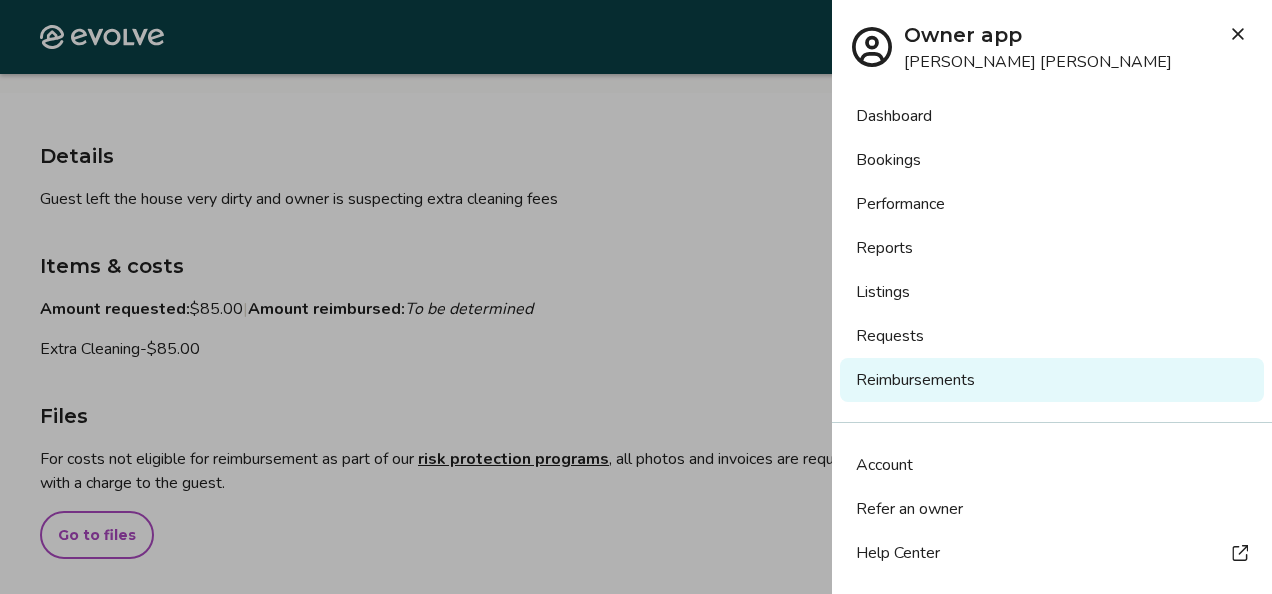 click on "Requests" at bounding box center (1052, 336) 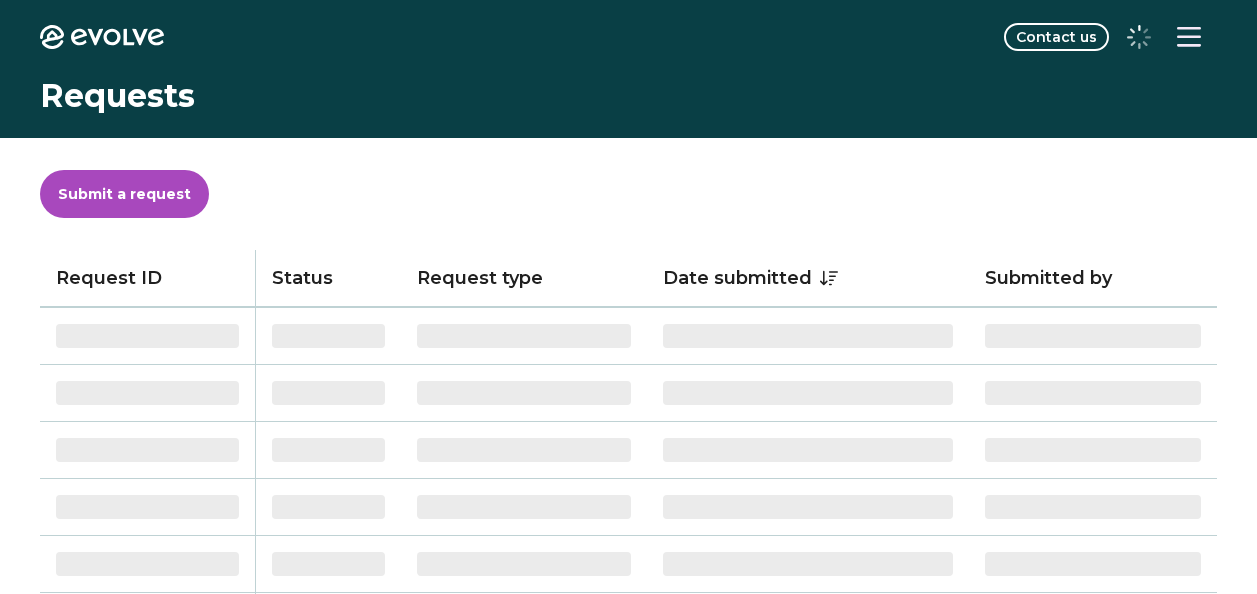 scroll, scrollTop: 0, scrollLeft: 0, axis: both 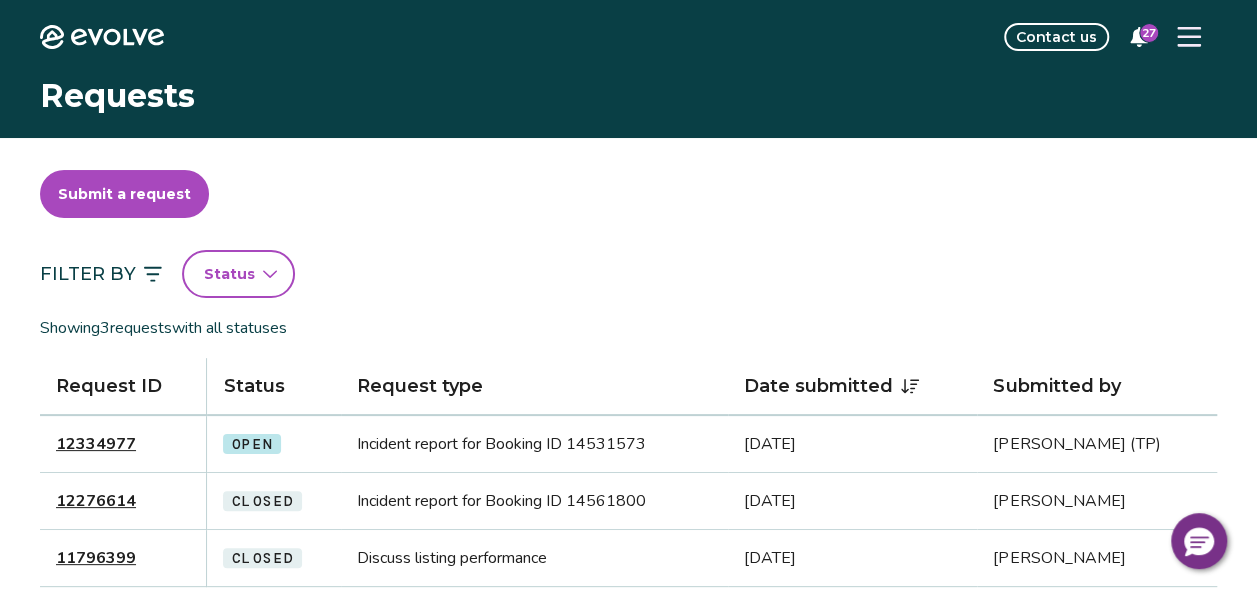click on "12334977" at bounding box center (96, 444) 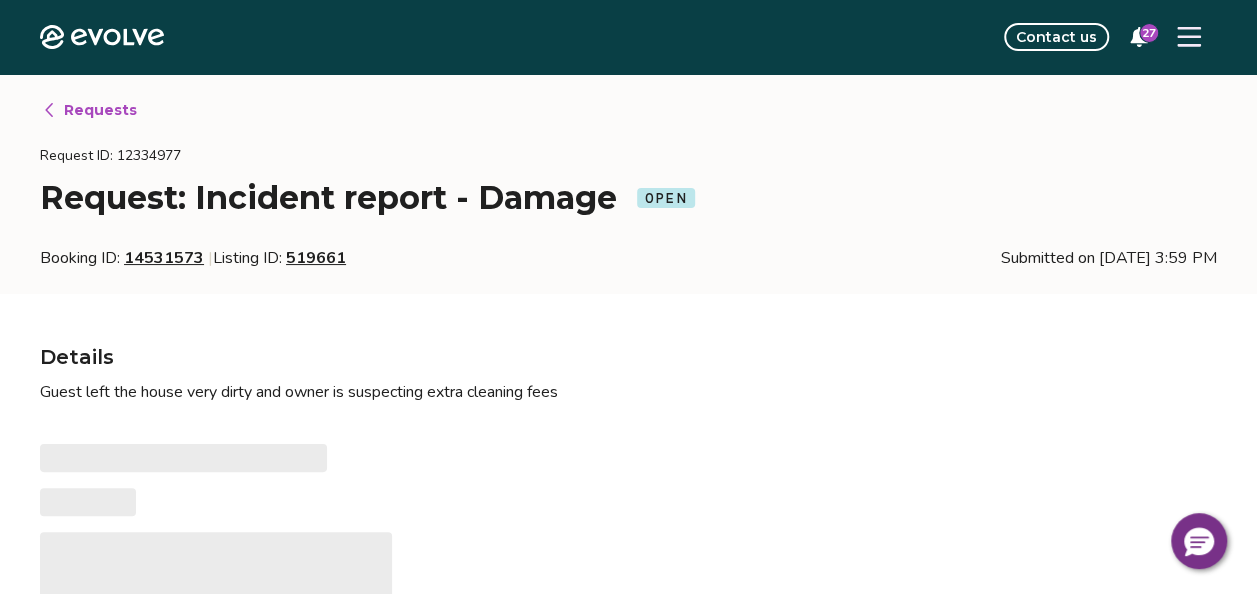 type on "*" 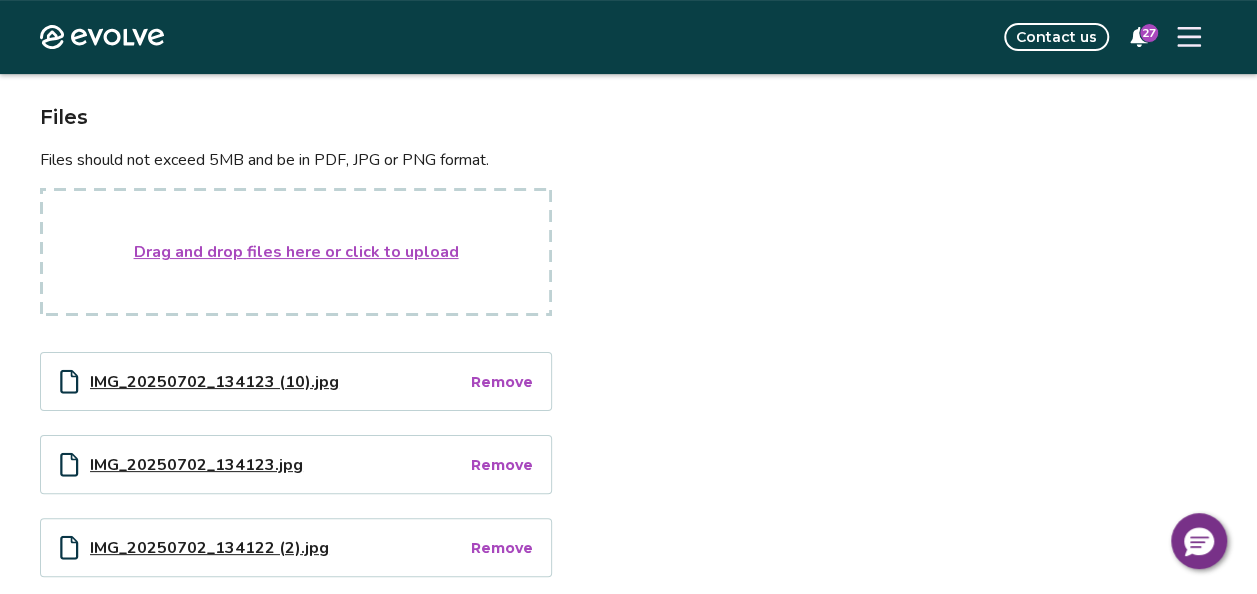scroll, scrollTop: 308, scrollLeft: 0, axis: vertical 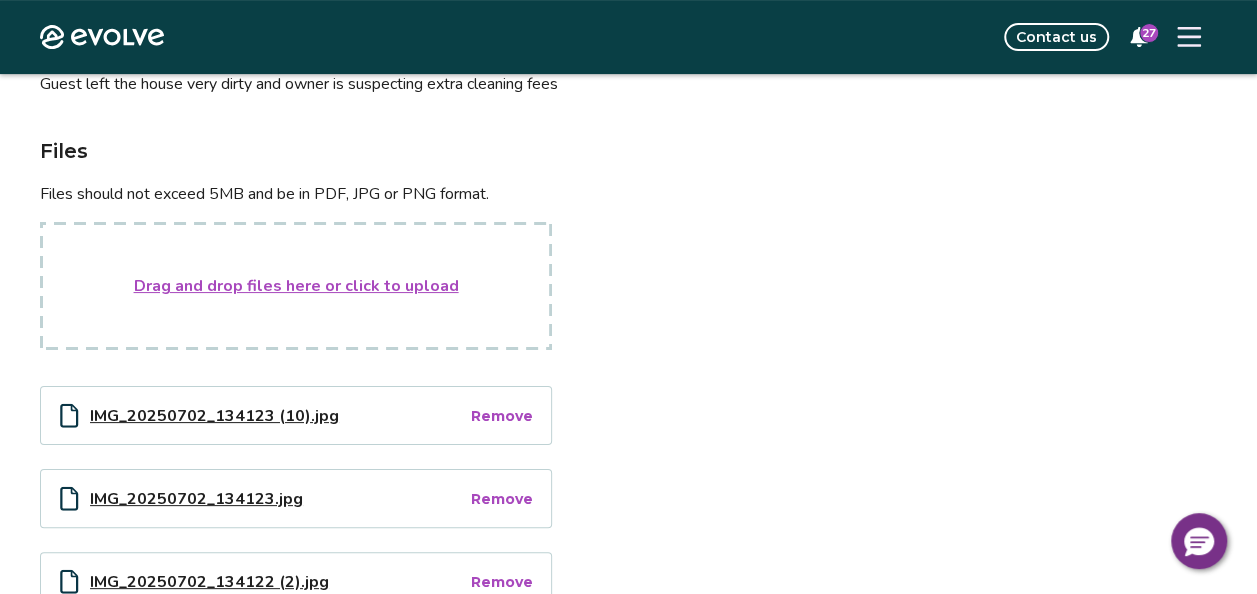 click on "Drag and drop files here or click to upload" at bounding box center (296, 286) 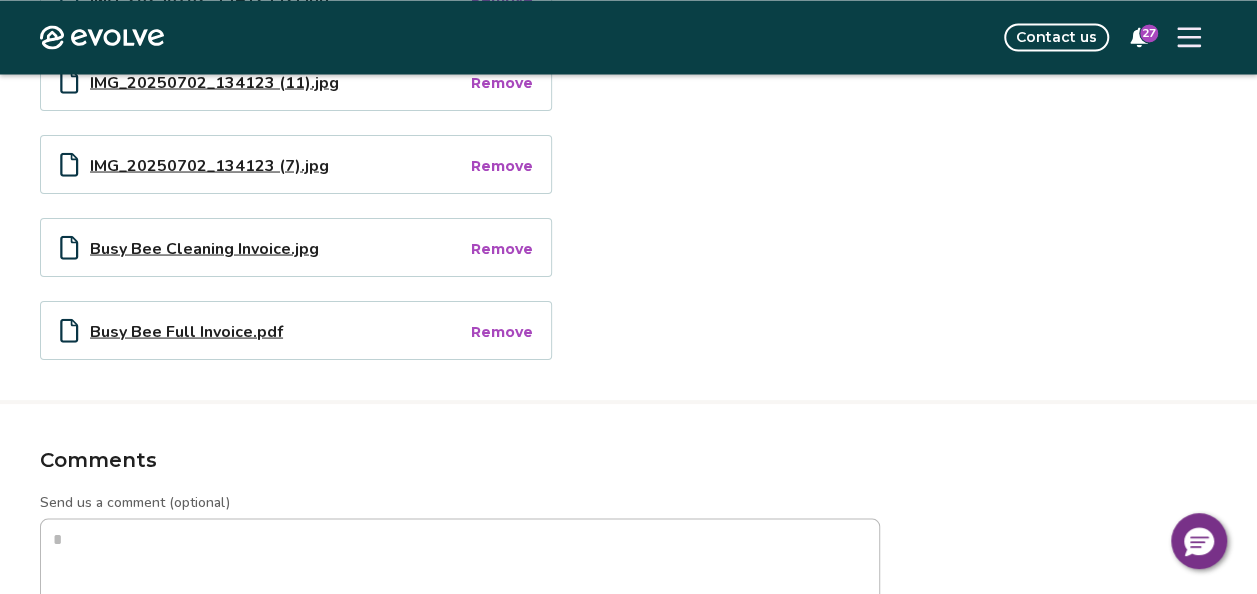 scroll, scrollTop: 1797, scrollLeft: 0, axis: vertical 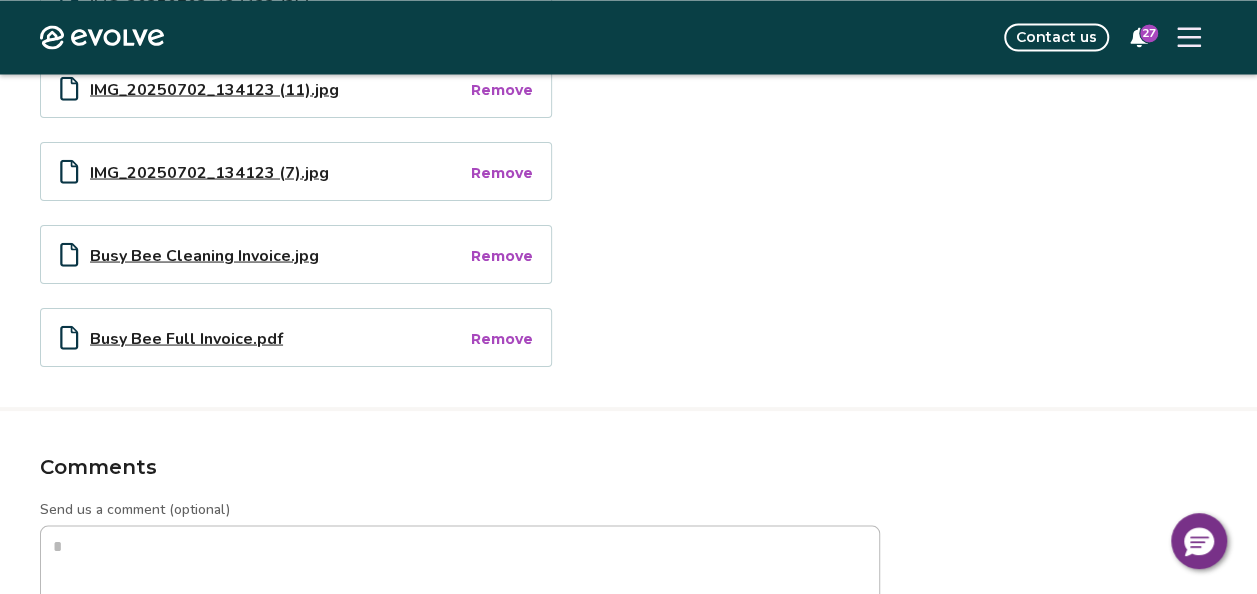 click on "Busy Bee Full Invoice.pdf" at bounding box center [279, 337] 